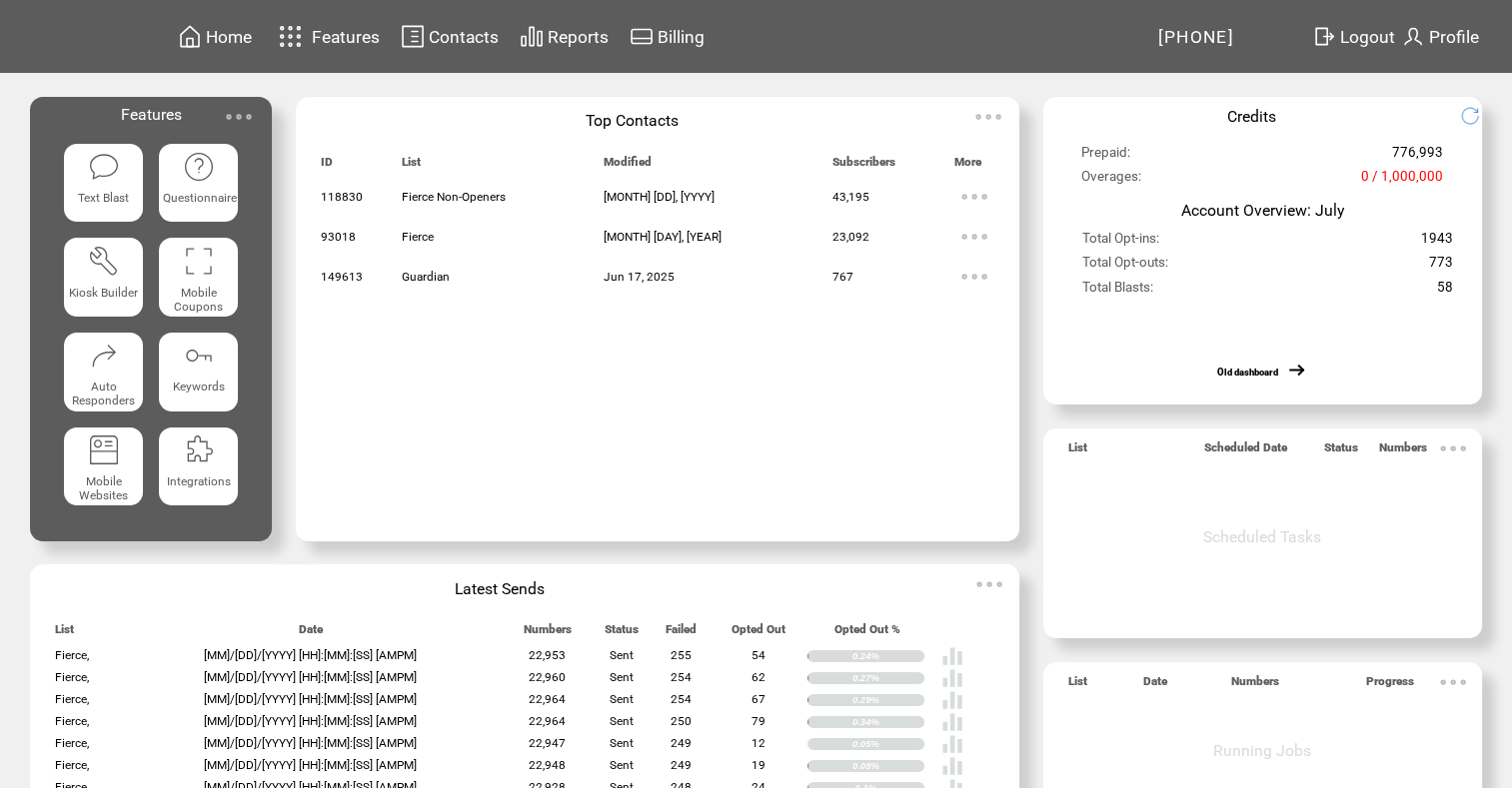 scroll, scrollTop: 0, scrollLeft: 0, axis: both 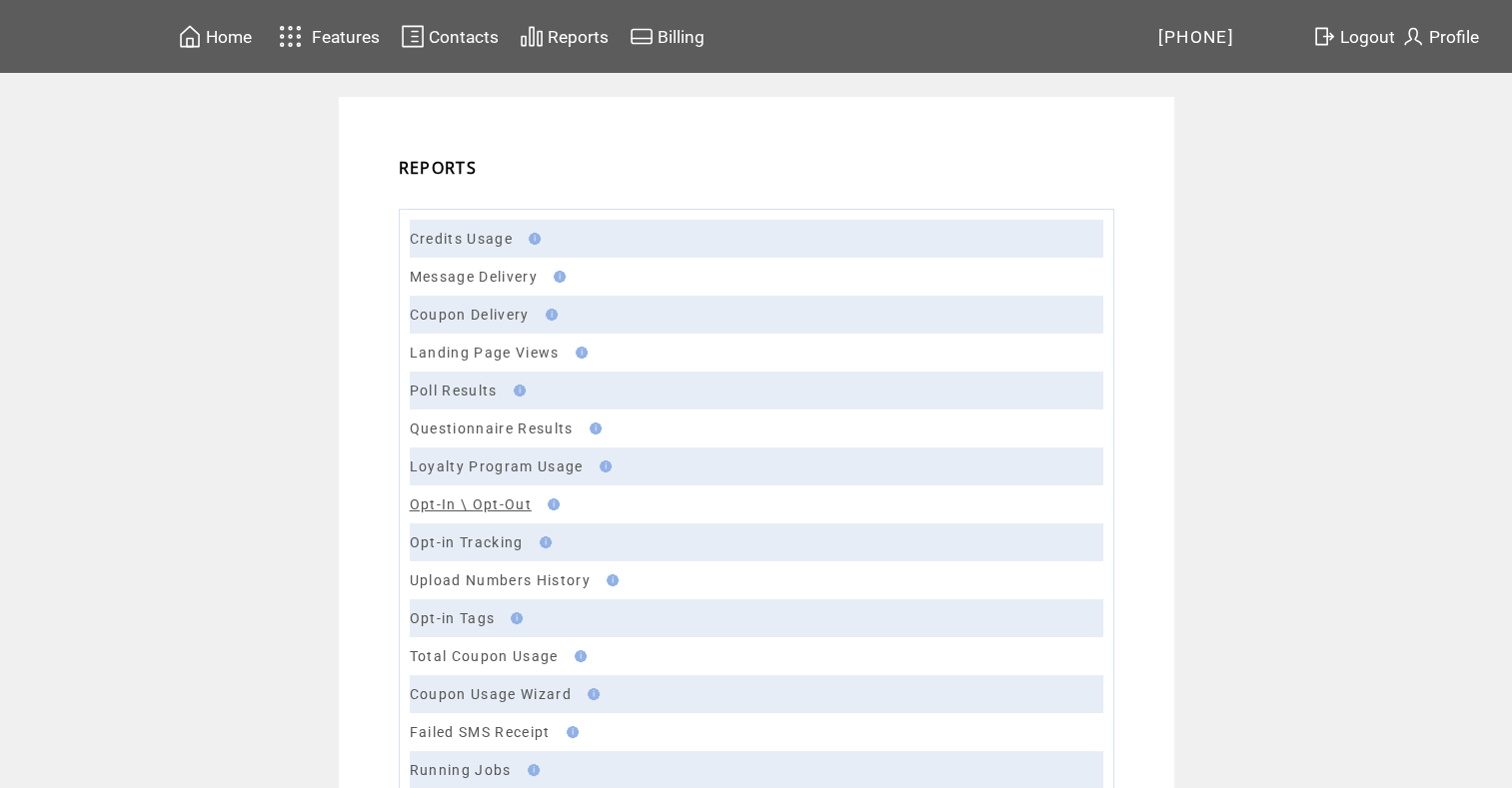 click on "Opt-In \ Opt-Out" at bounding box center (471, 504) 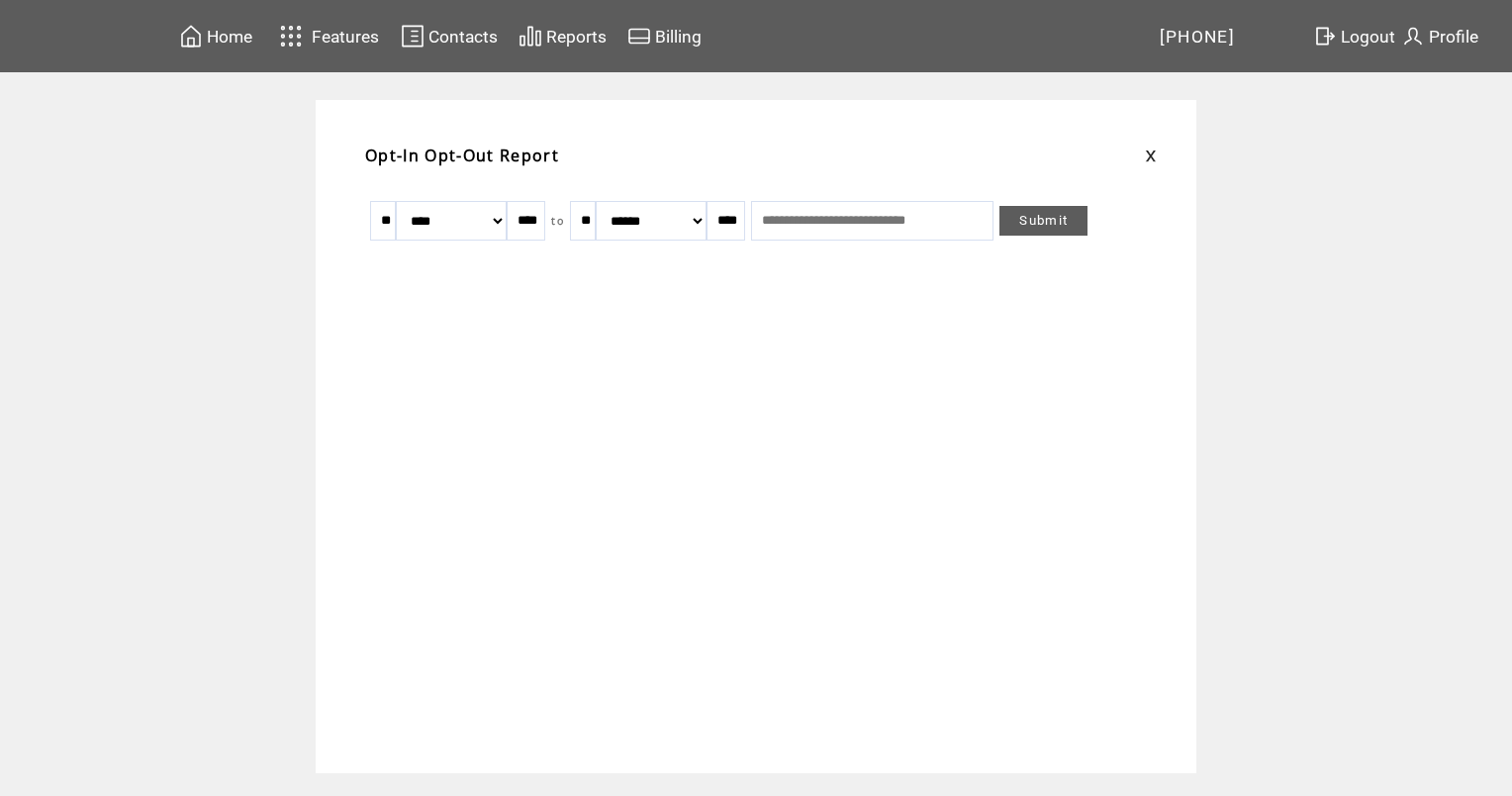 scroll, scrollTop: 0, scrollLeft: 0, axis: both 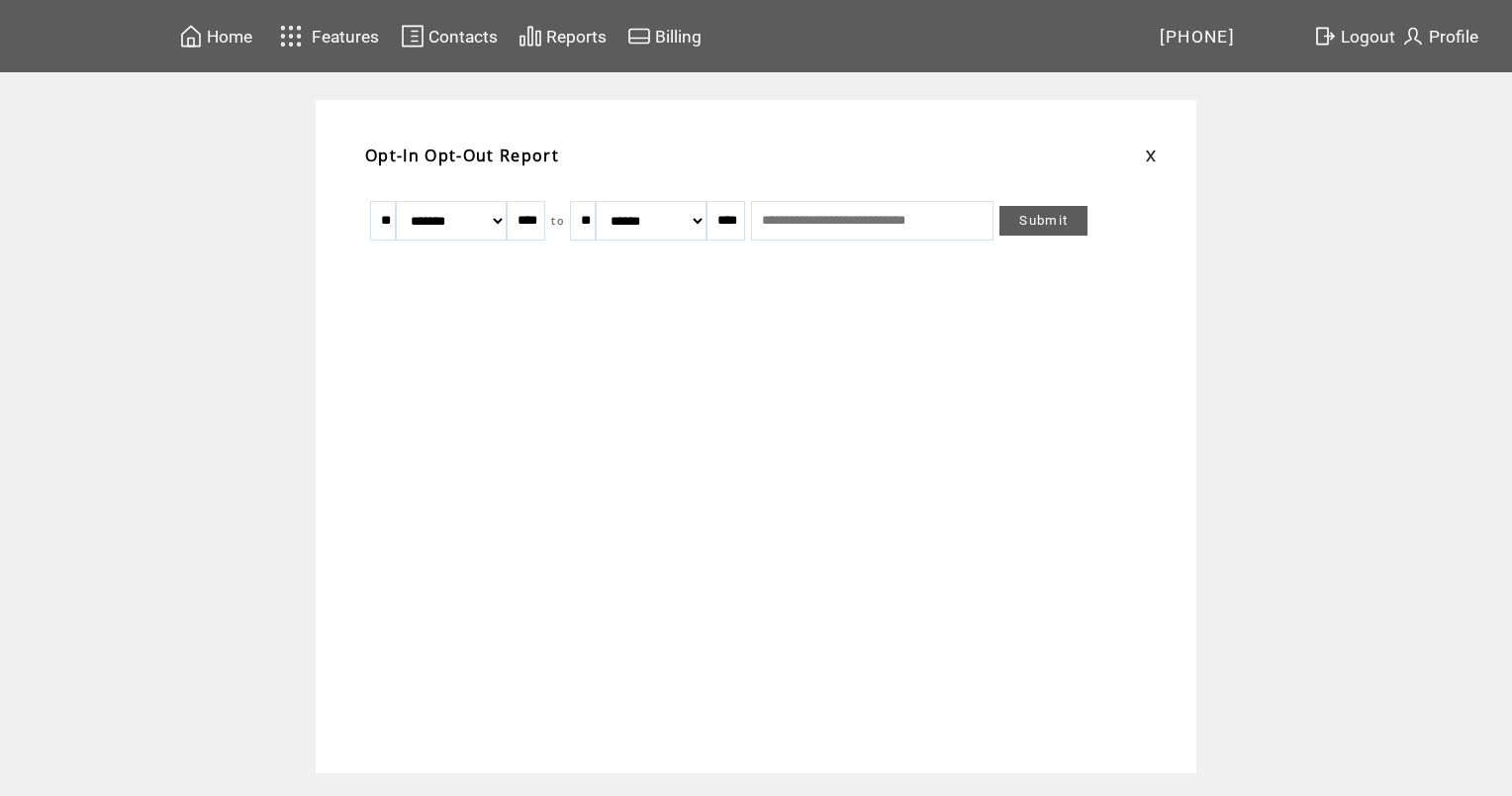 drag, startPoint x: 611, startPoint y: 221, endPoint x: 718, endPoint y: 249, distance: 110.60289 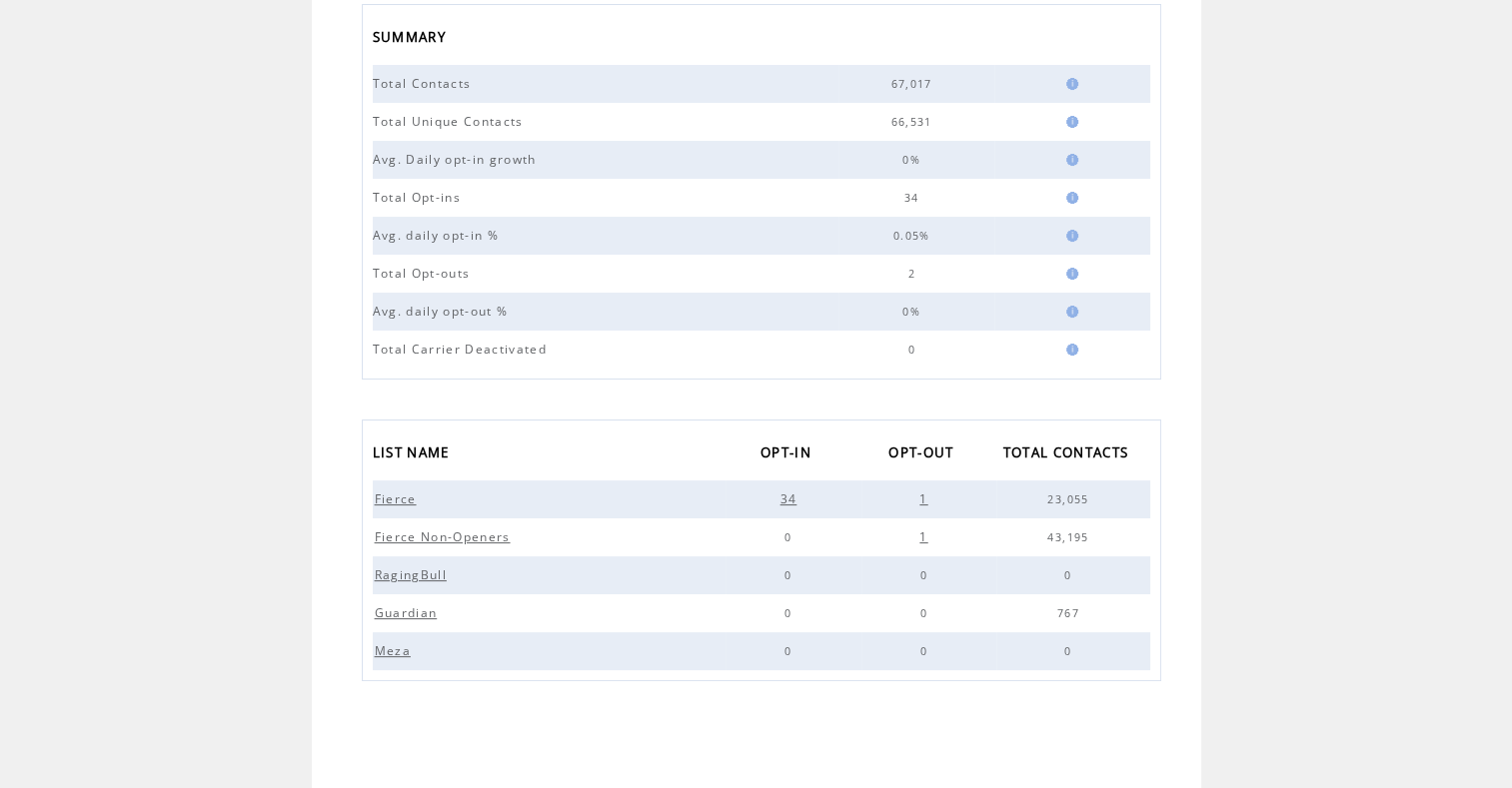 scroll, scrollTop: 0, scrollLeft: 0, axis: both 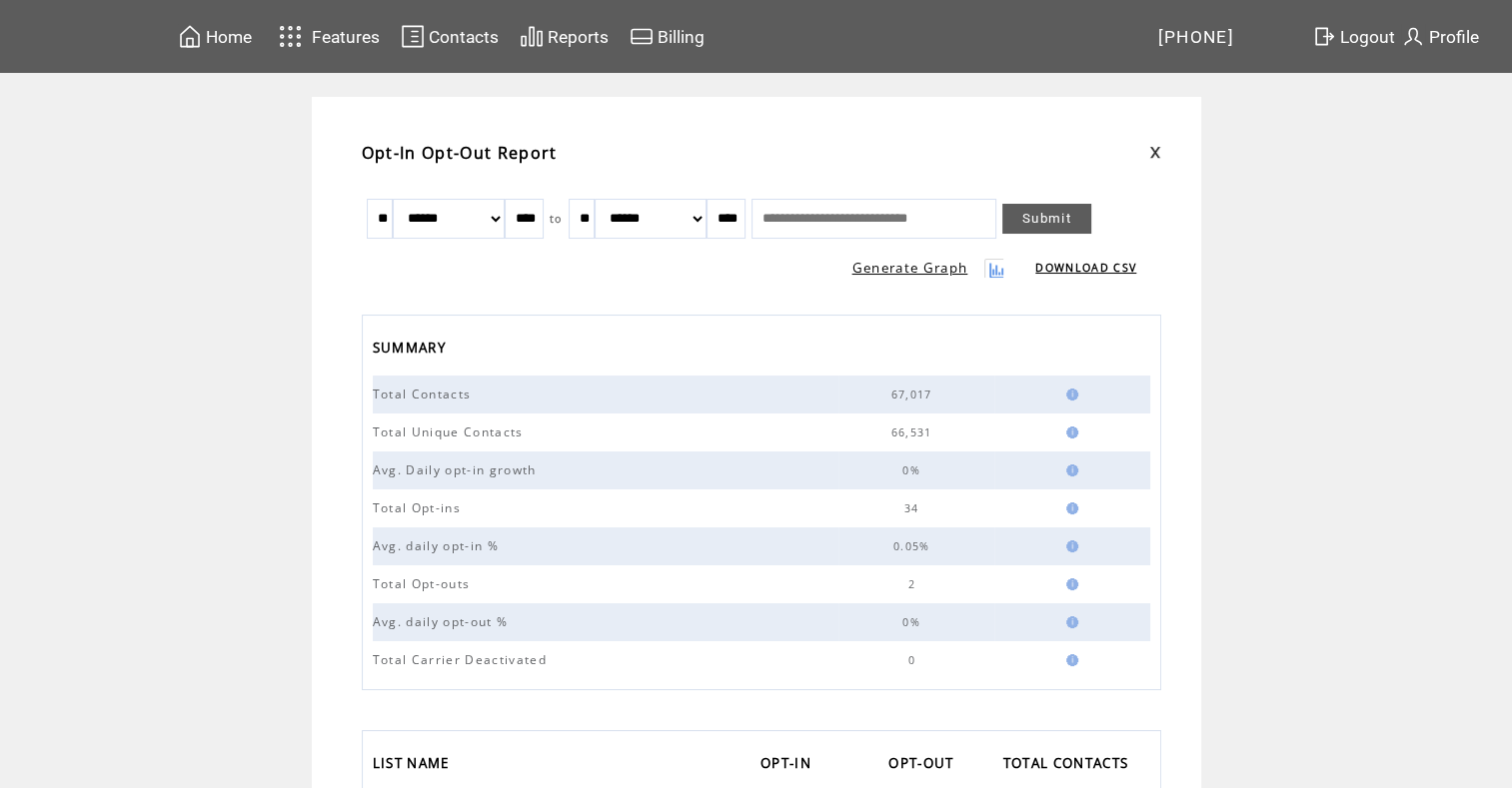 drag, startPoint x: 395, startPoint y: 213, endPoint x: 436, endPoint y: 224, distance: 42.44997 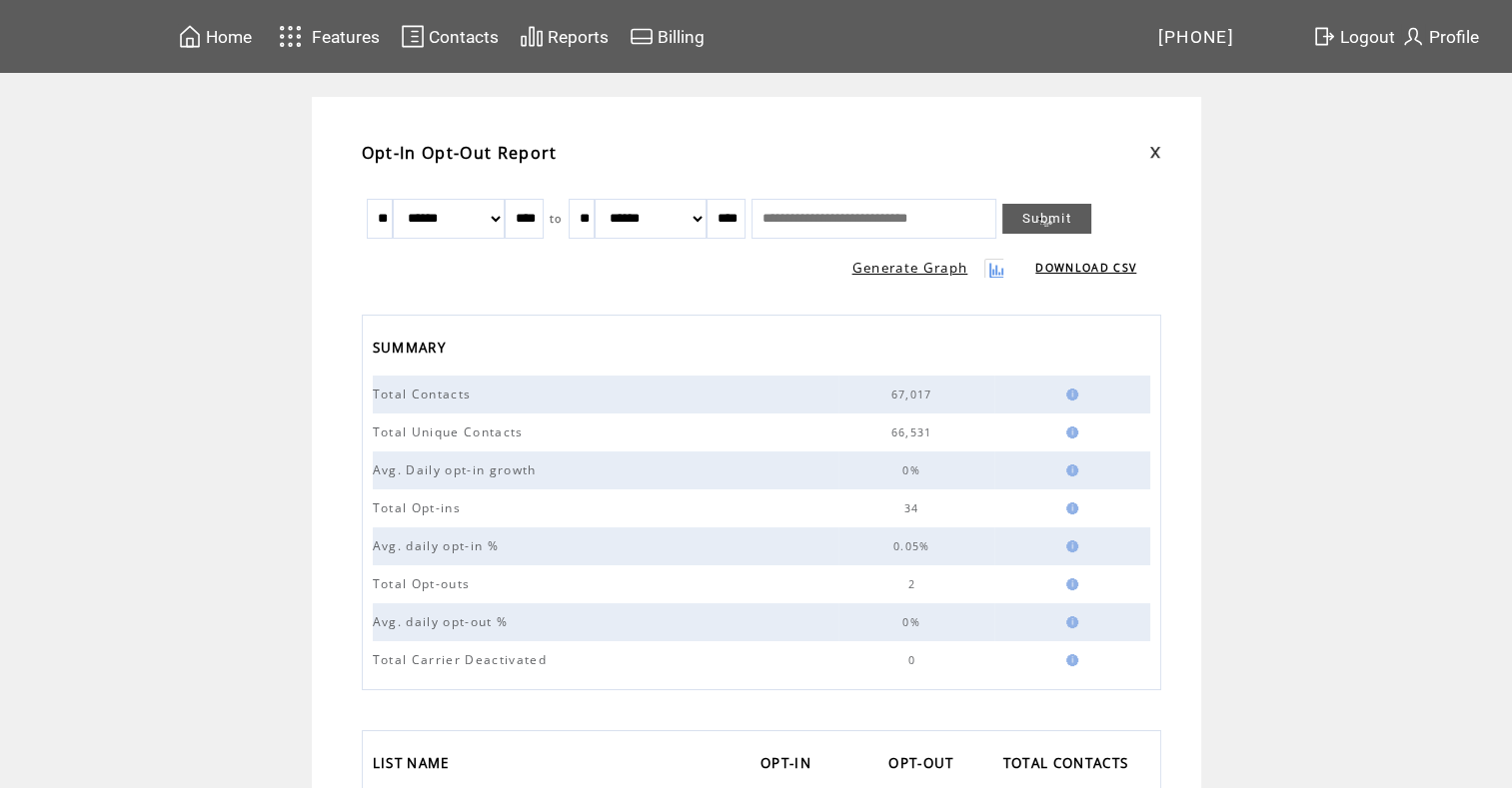 scroll, scrollTop: 311, scrollLeft: 0, axis: vertical 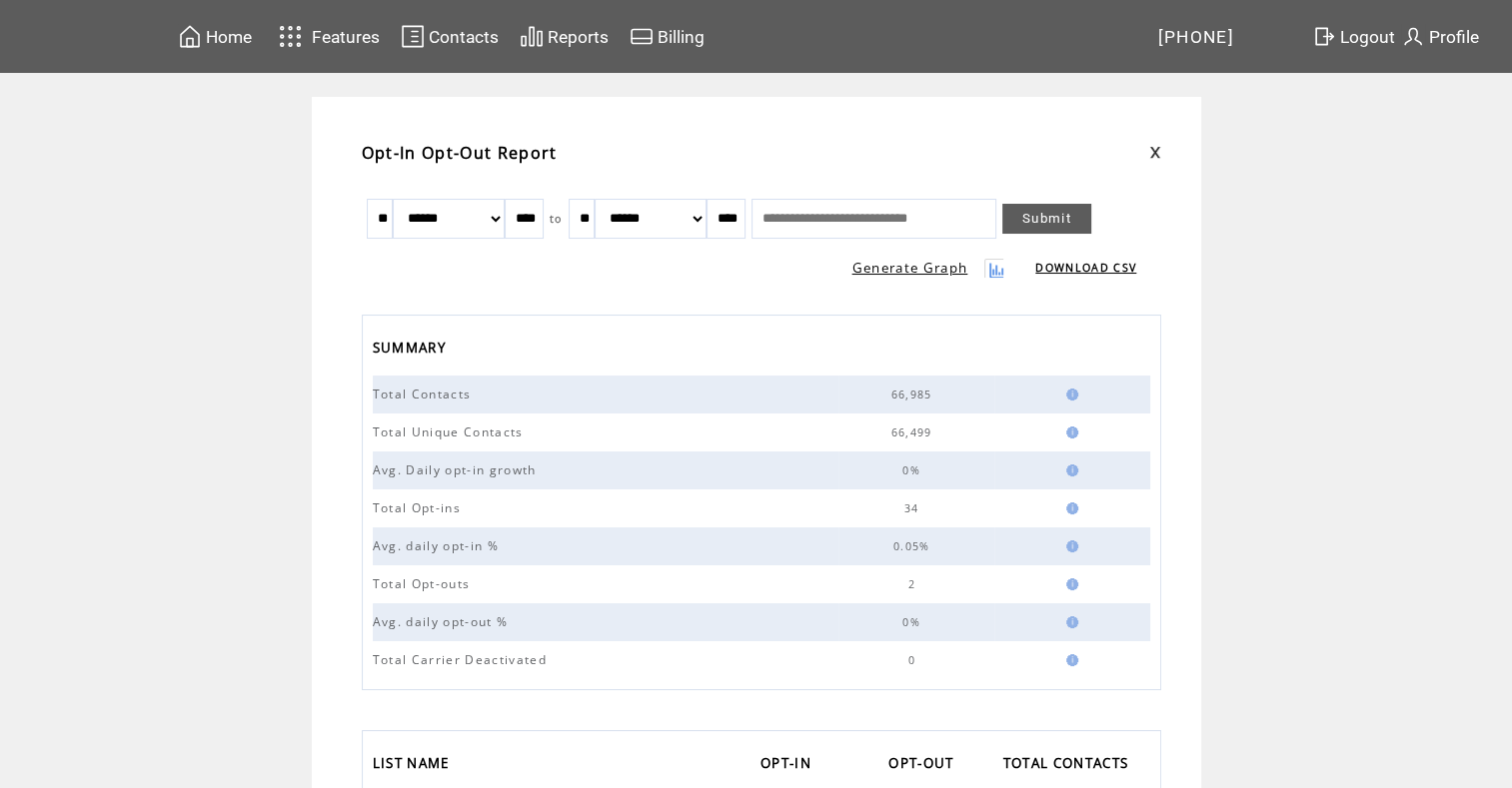 click on "Logout" at bounding box center (1367, 37) 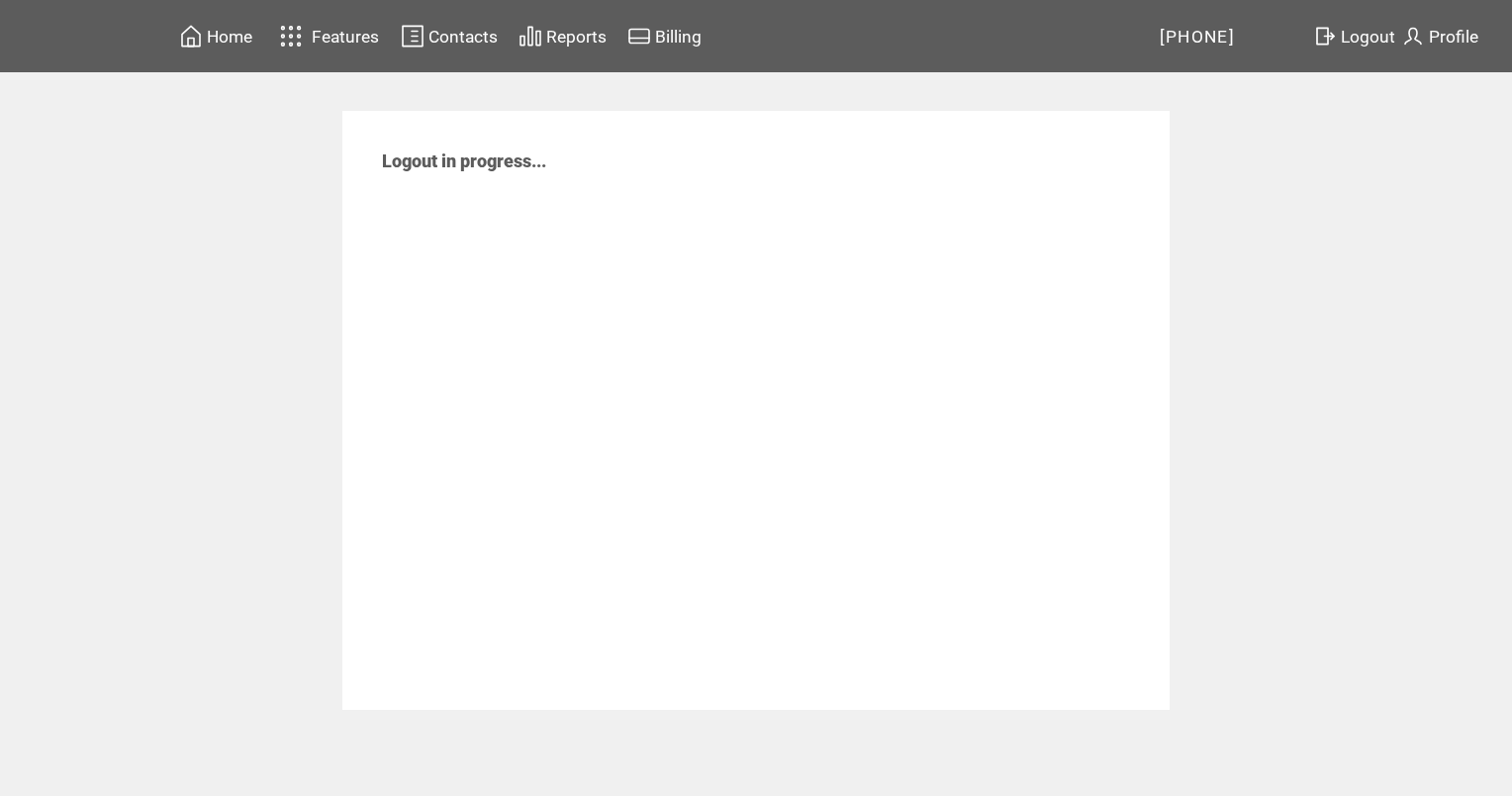 scroll, scrollTop: 0, scrollLeft: 0, axis: both 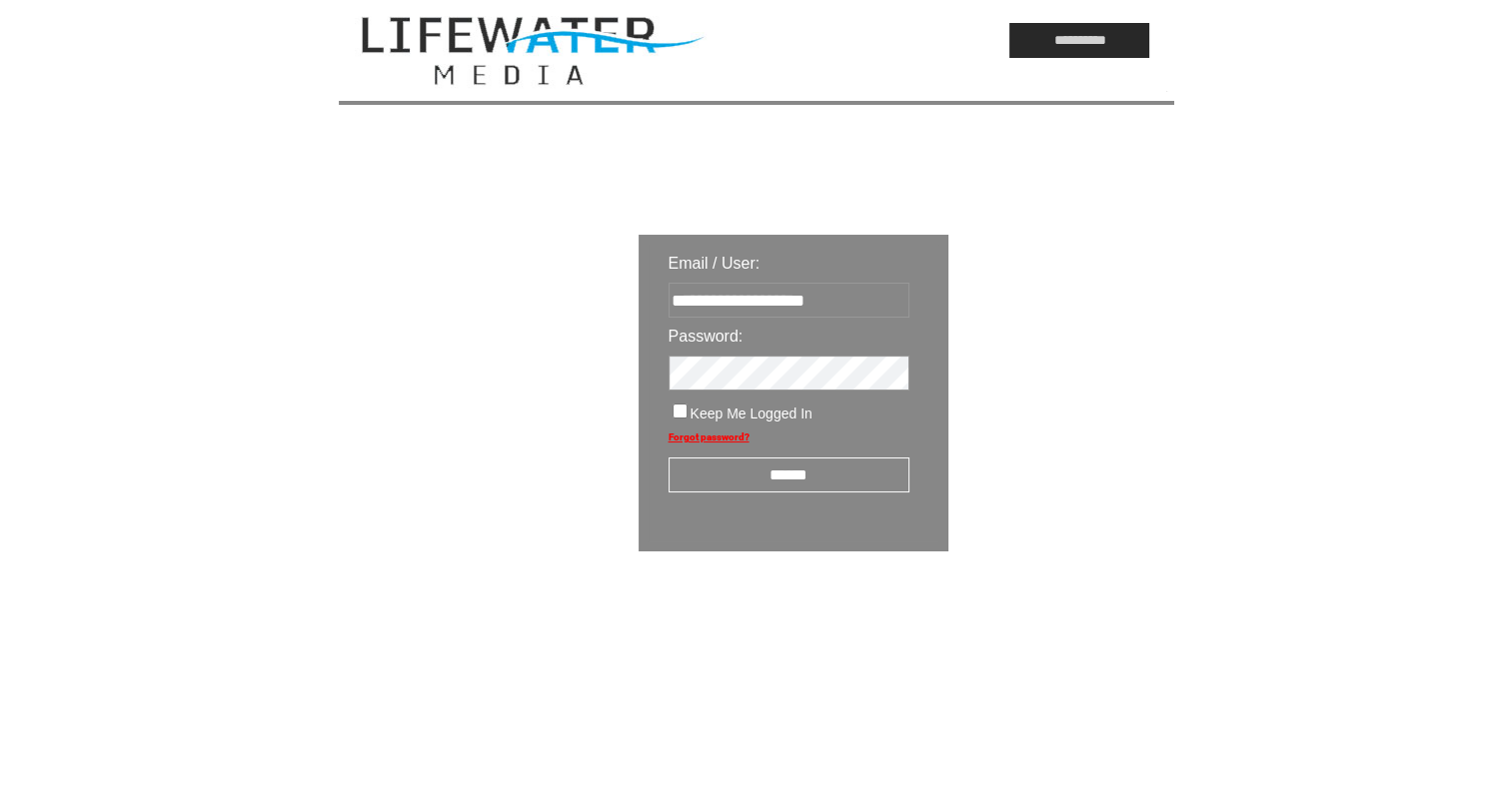type on "**********" 